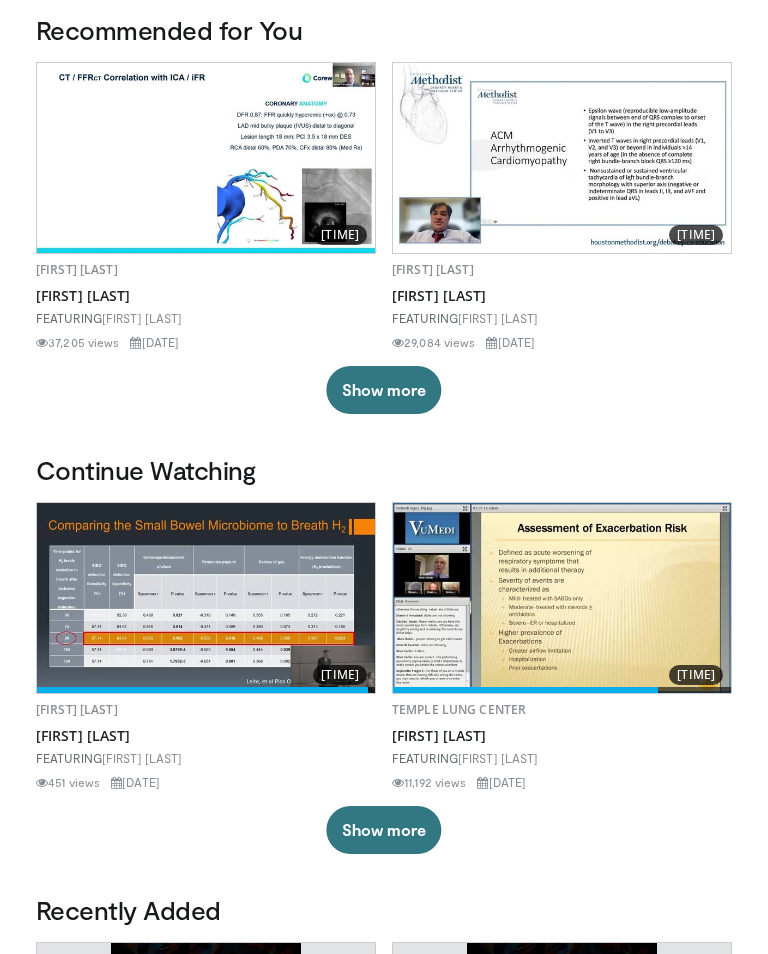 scroll, scrollTop: 0, scrollLeft: 0, axis: both 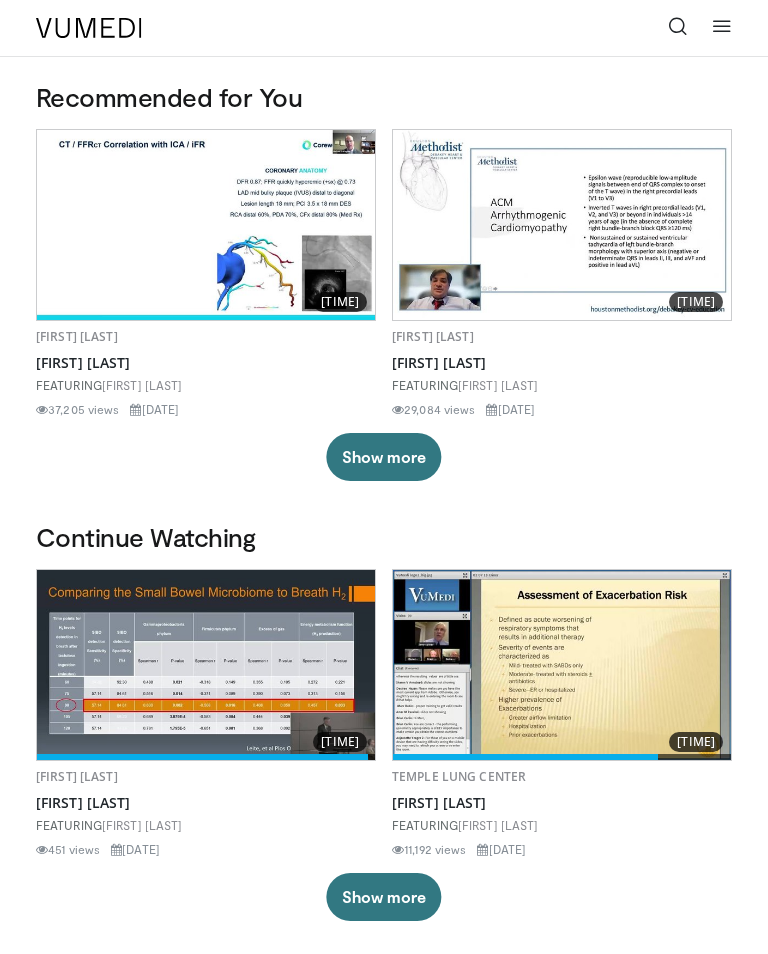 click at bounding box center (722, 28) 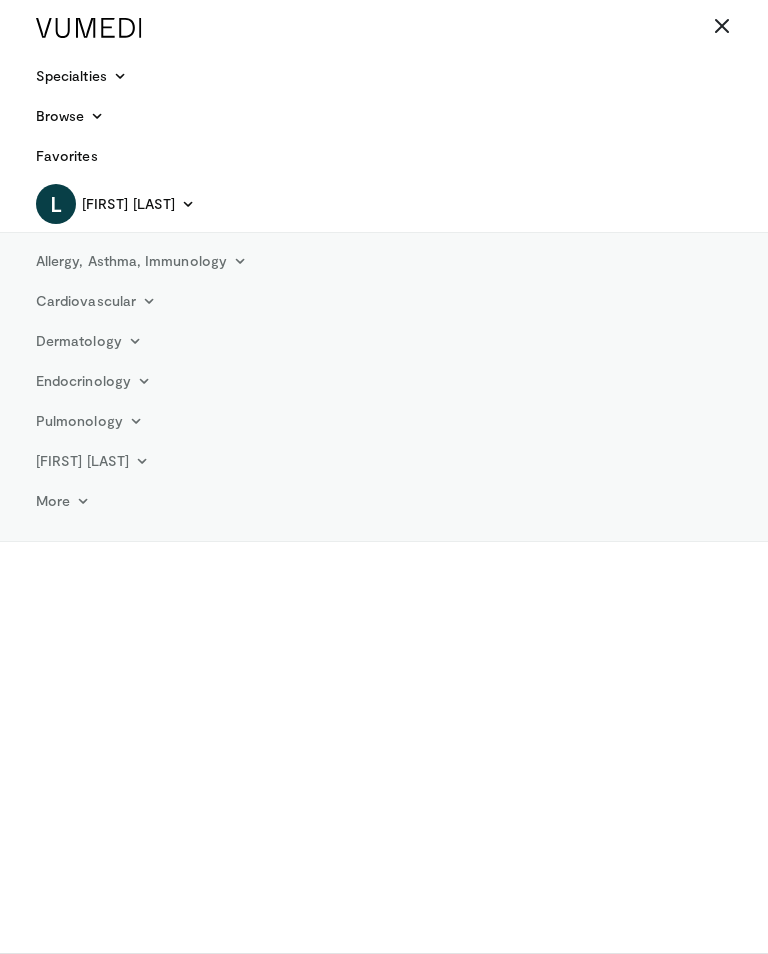 click on "Browse" at bounding box center [70, 116] 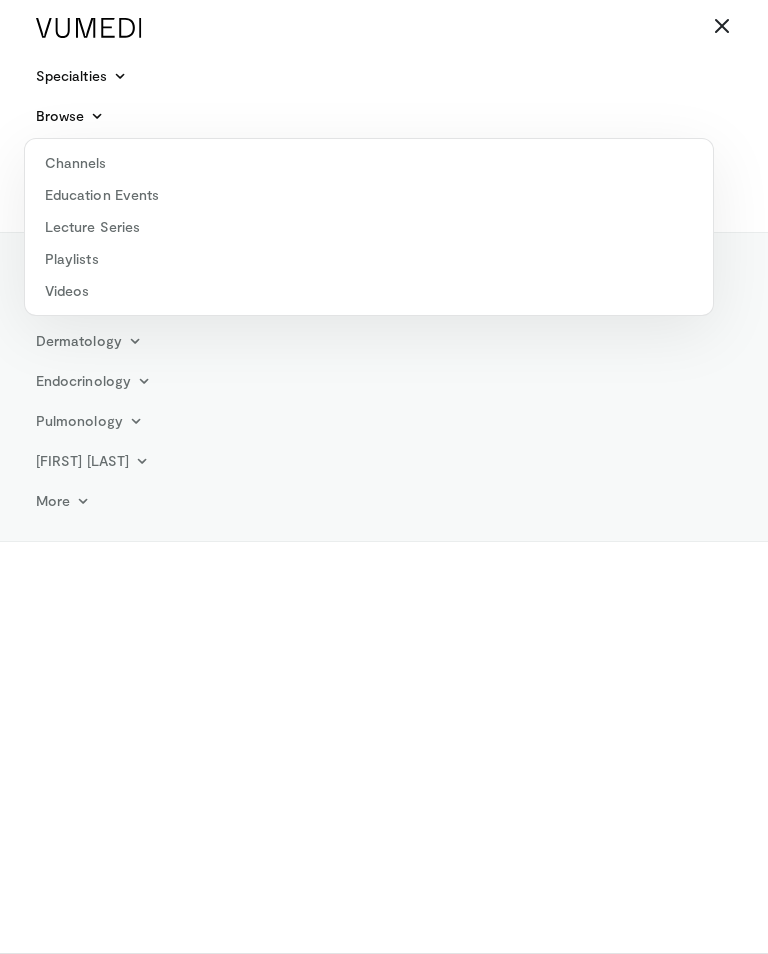 click on "Videos" at bounding box center (369, 291) 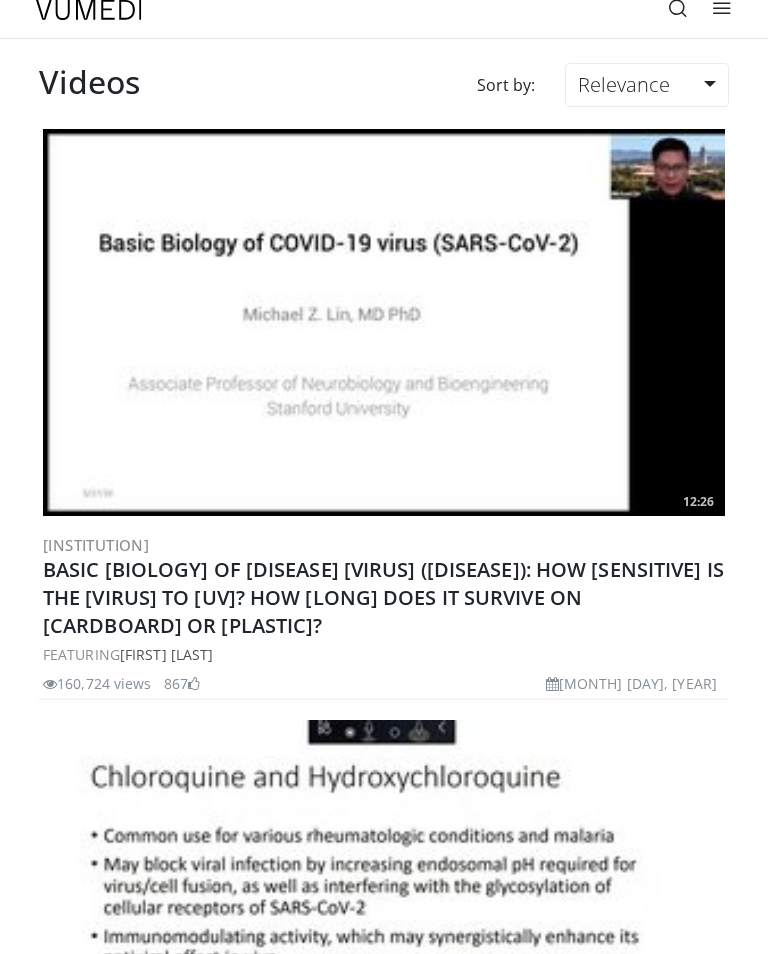 scroll, scrollTop: 0, scrollLeft: 0, axis: both 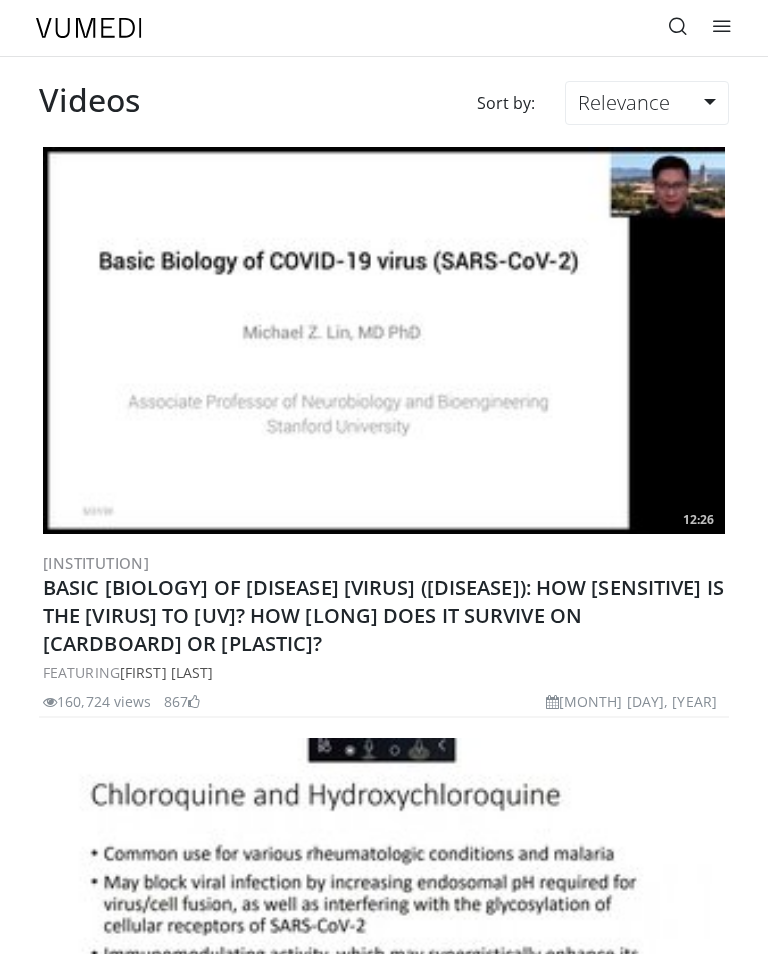 click at bounding box center [89, 28] 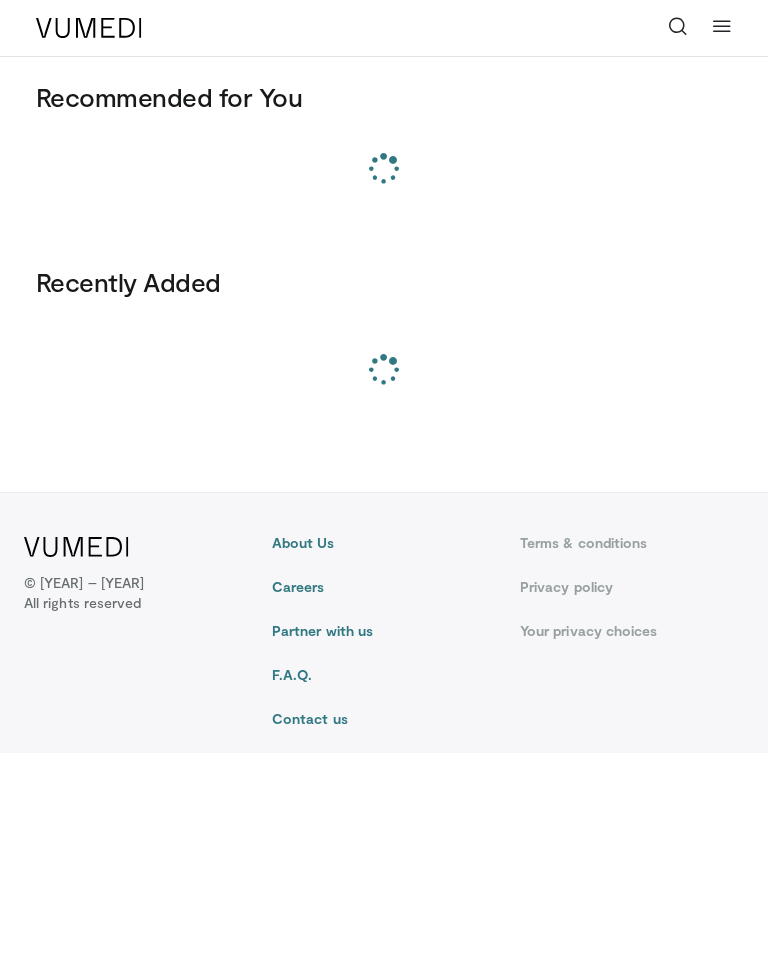 scroll, scrollTop: 0, scrollLeft: 0, axis: both 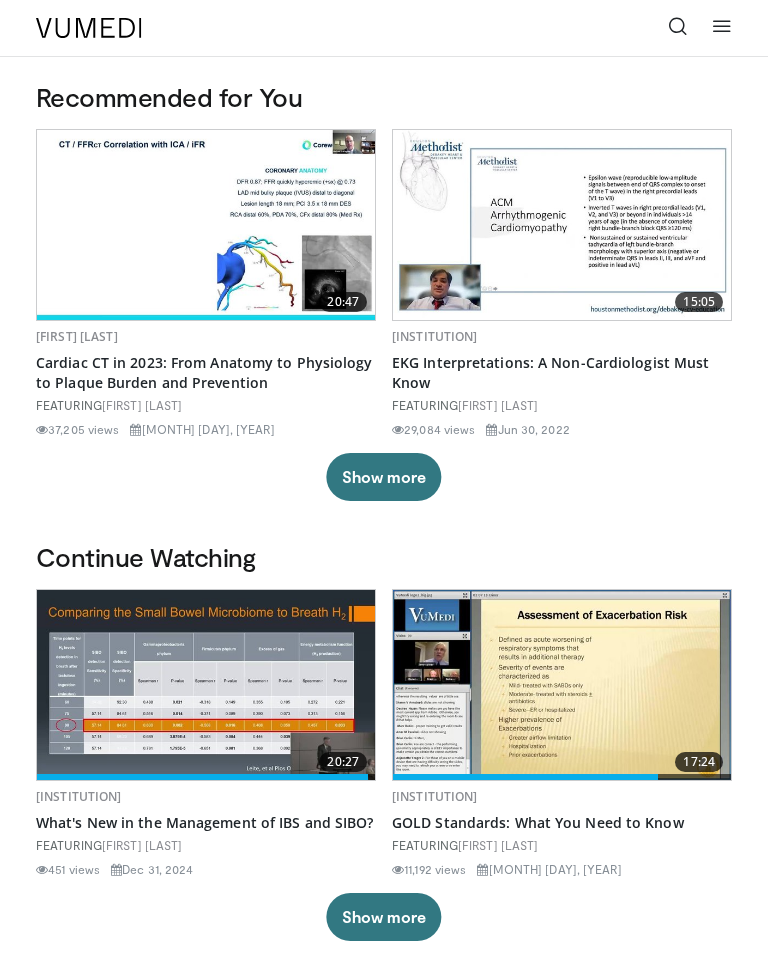 click on "Show more" at bounding box center [383, 477] 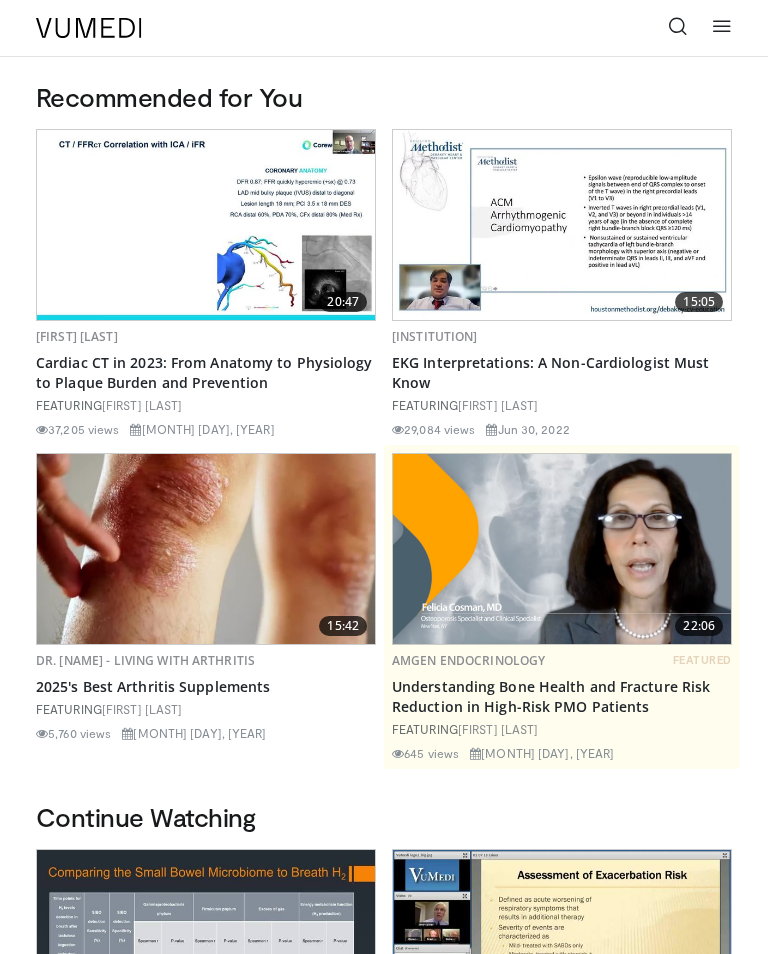 click at bounding box center (562, 549) 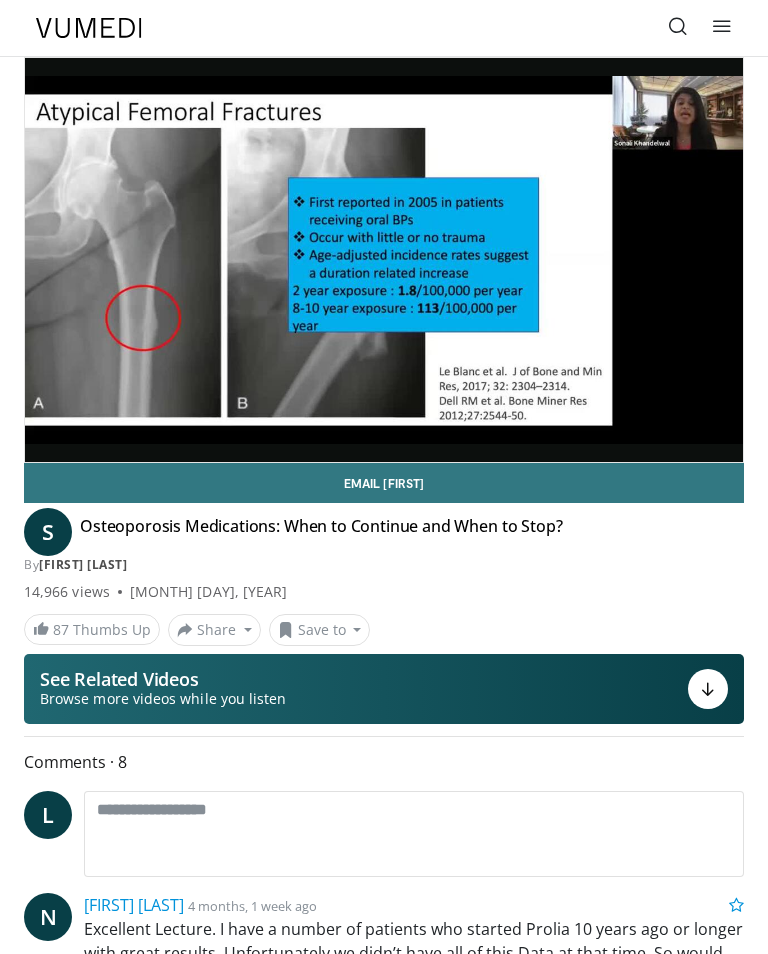 scroll, scrollTop: 0, scrollLeft: 0, axis: both 